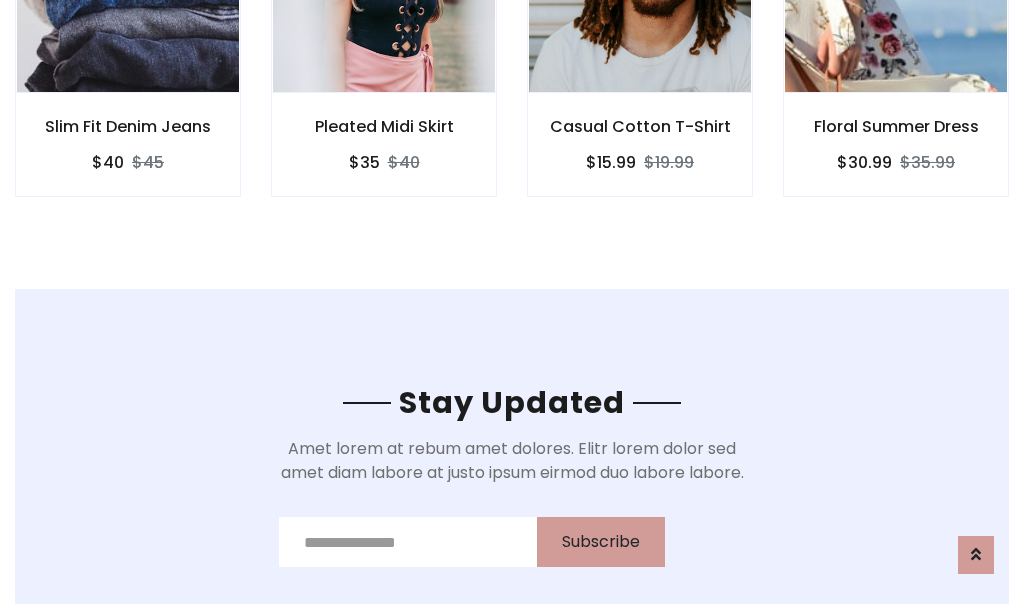 scroll, scrollTop: 3012, scrollLeft: 0, axis: vertical 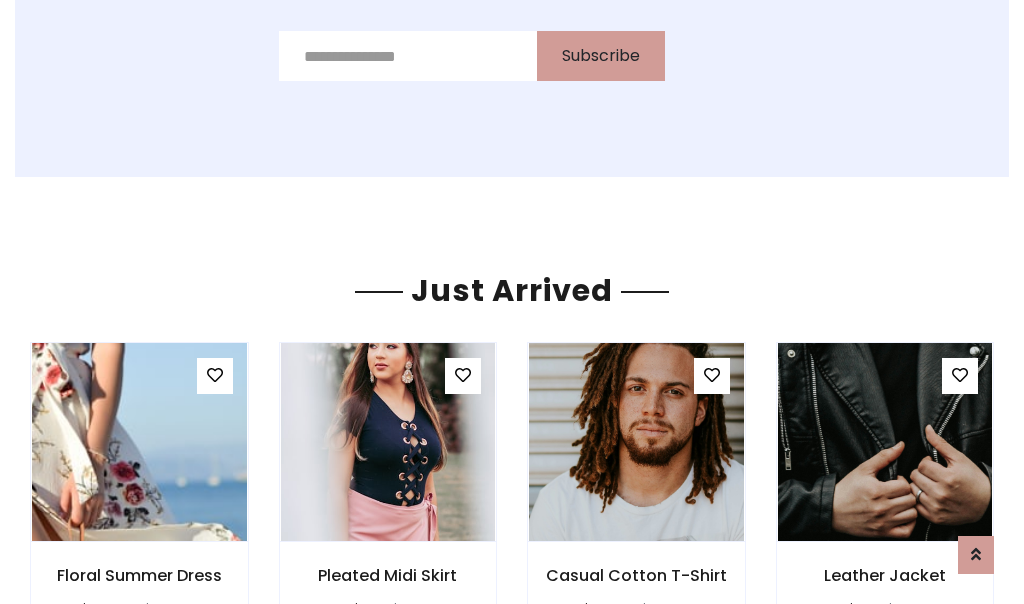 click on "Casual Cotton T-Shirt
$15.99
$19.99" at bounding box center [640, -428] 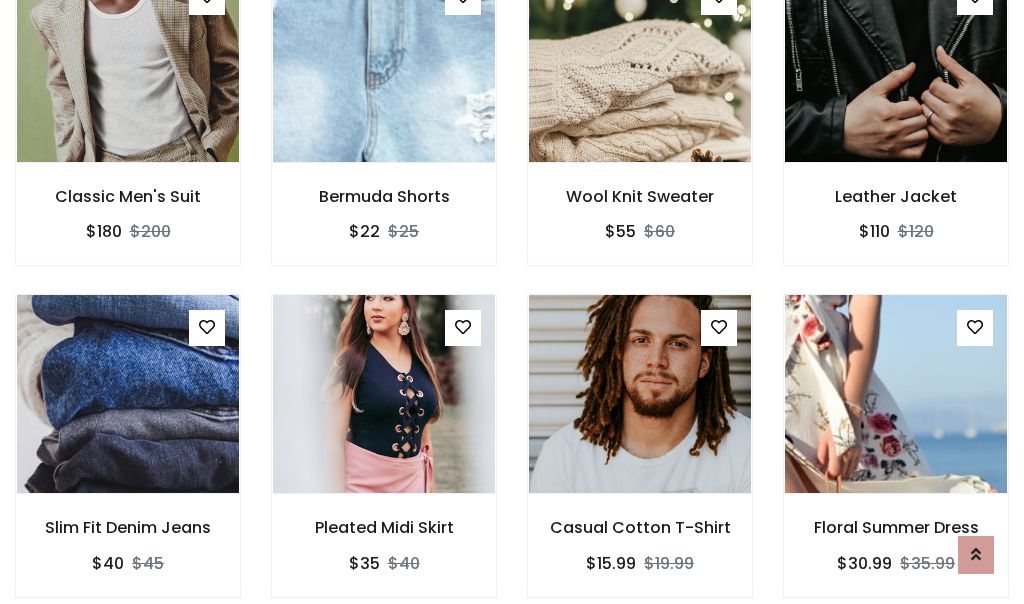 click on "Casual Cotton T-Shirt
$15.99
$19.99" at bounding box center [640, 459] 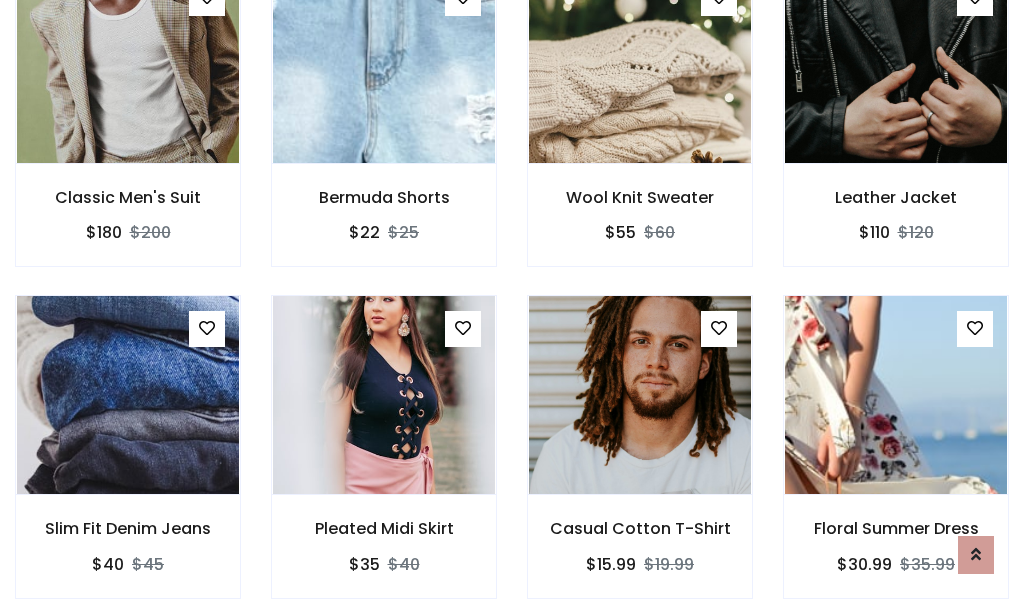 click on "Casual Cotton T-Shirt
$15.99
$19.99" at bounding box center (640, 460) 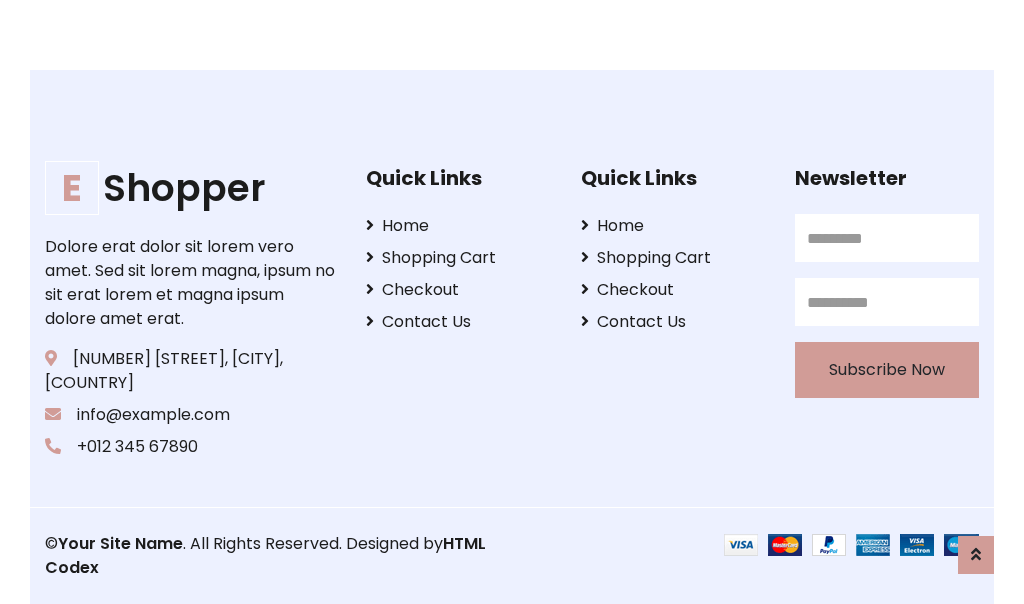 scroll, scrollTop: 3807, scrollLeft: 0, axis: vertical 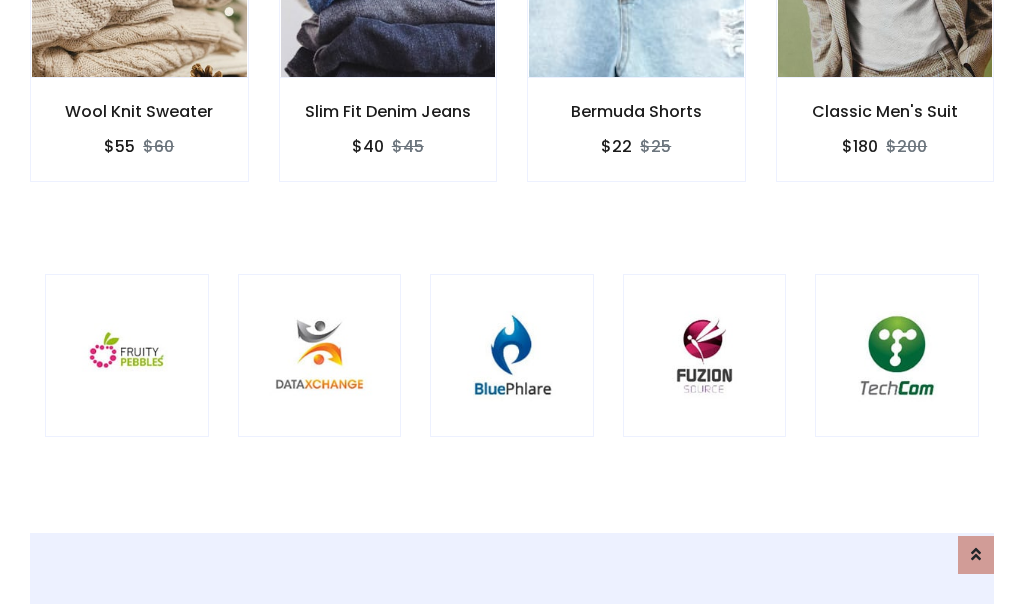 click at bounding box center (512, 356) 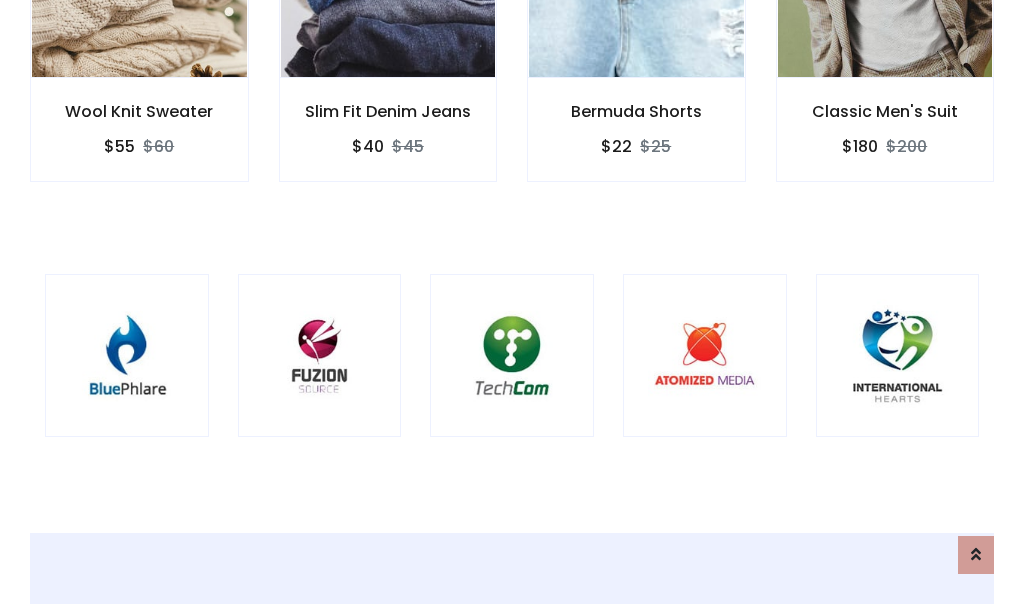 click at bounding box center [512, 356] 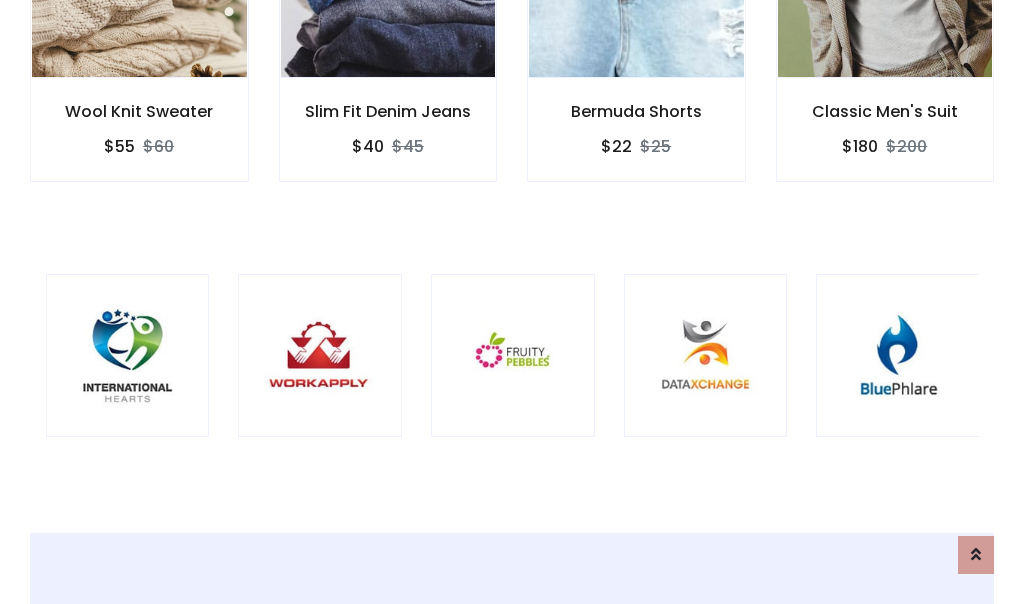 scroll, scrollTop: 0, scrollLeft: 0, axis: both 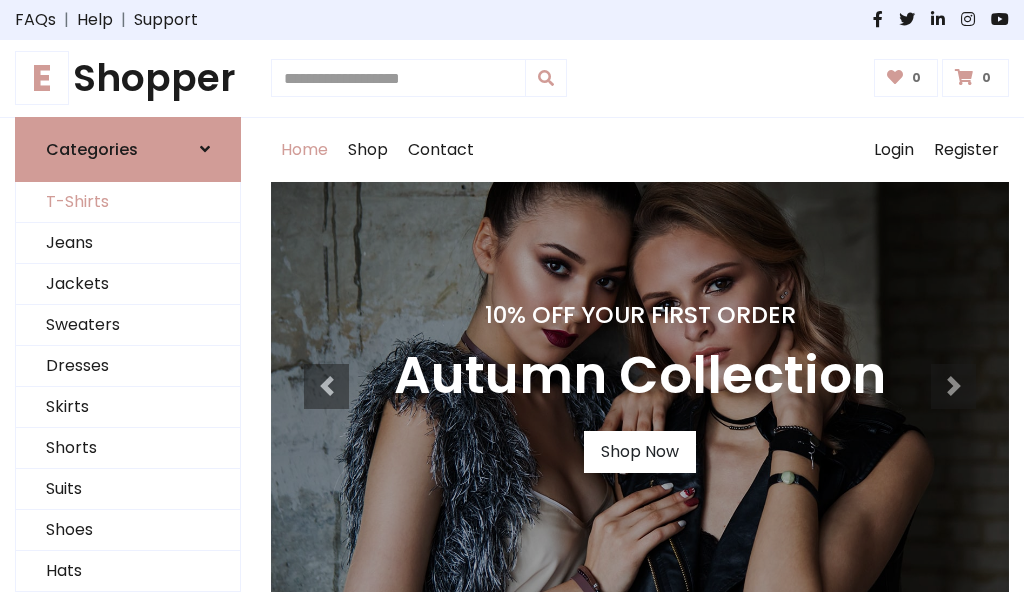 click on "T-Shirts" at bounding box center [128, 202] 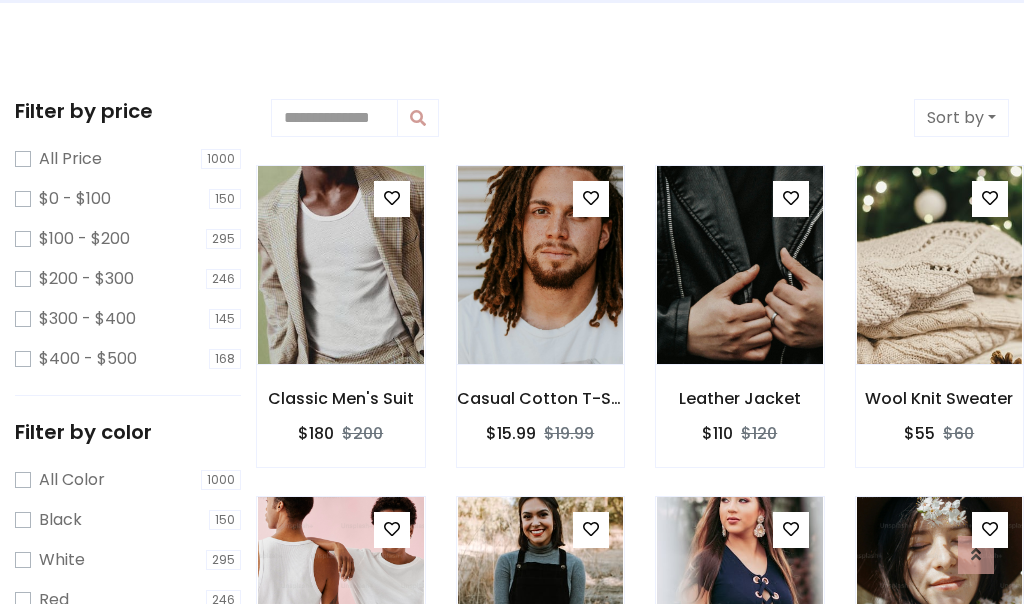 scroll, scrollTop: 0, scrollLeft: 0, axis: both 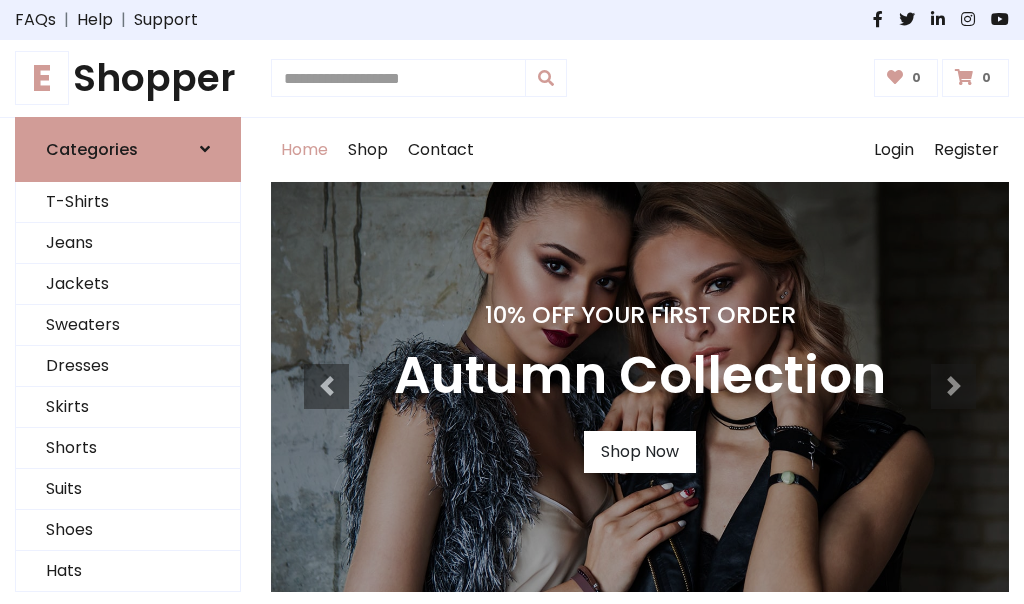 click on "E Shopper" at bounding box center [128, 78] 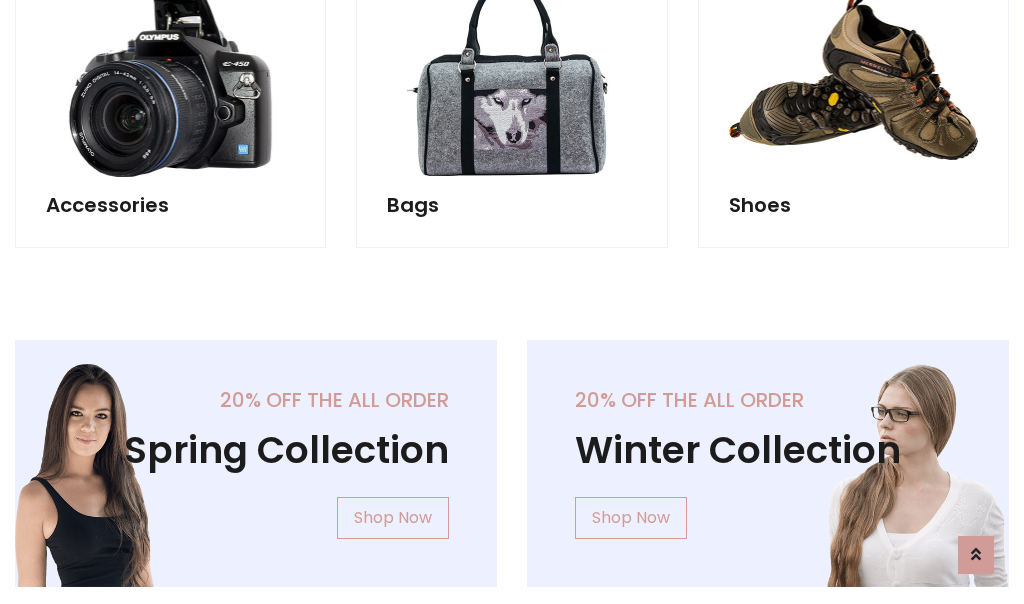 scroll, scrollTop: 1943, scrollLeft: 0, axis: vertical 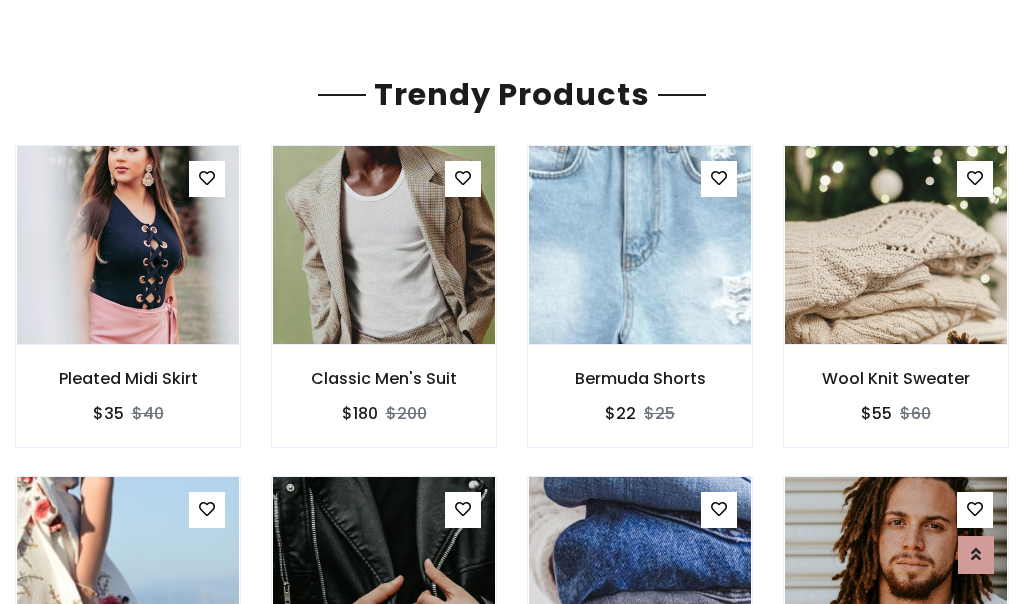 click on "Shop" at bounding box center (368, -1793) 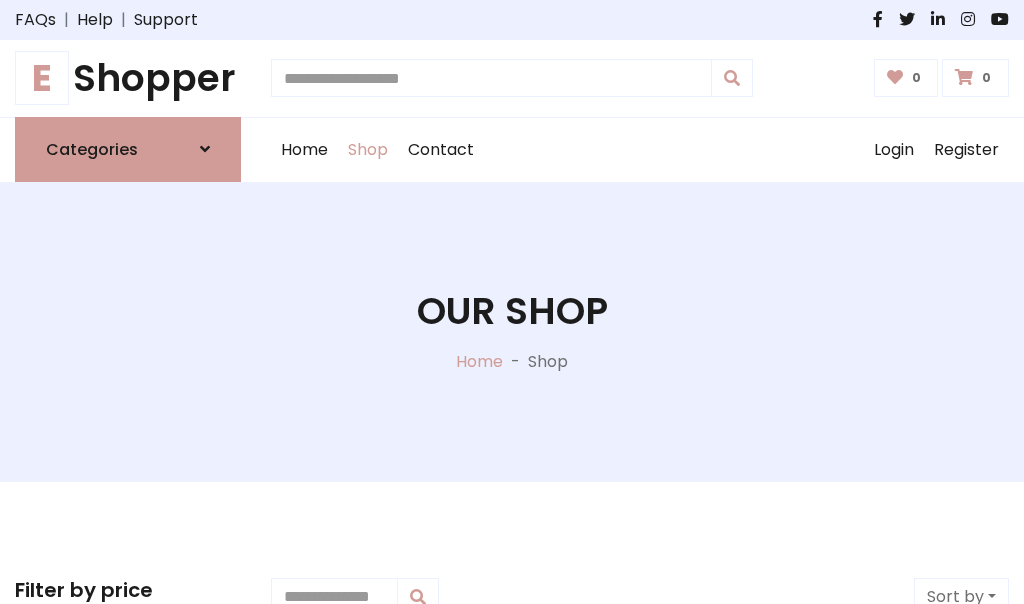 scroll, scrollTop: 0, scrollLeft: 0, axis: both 